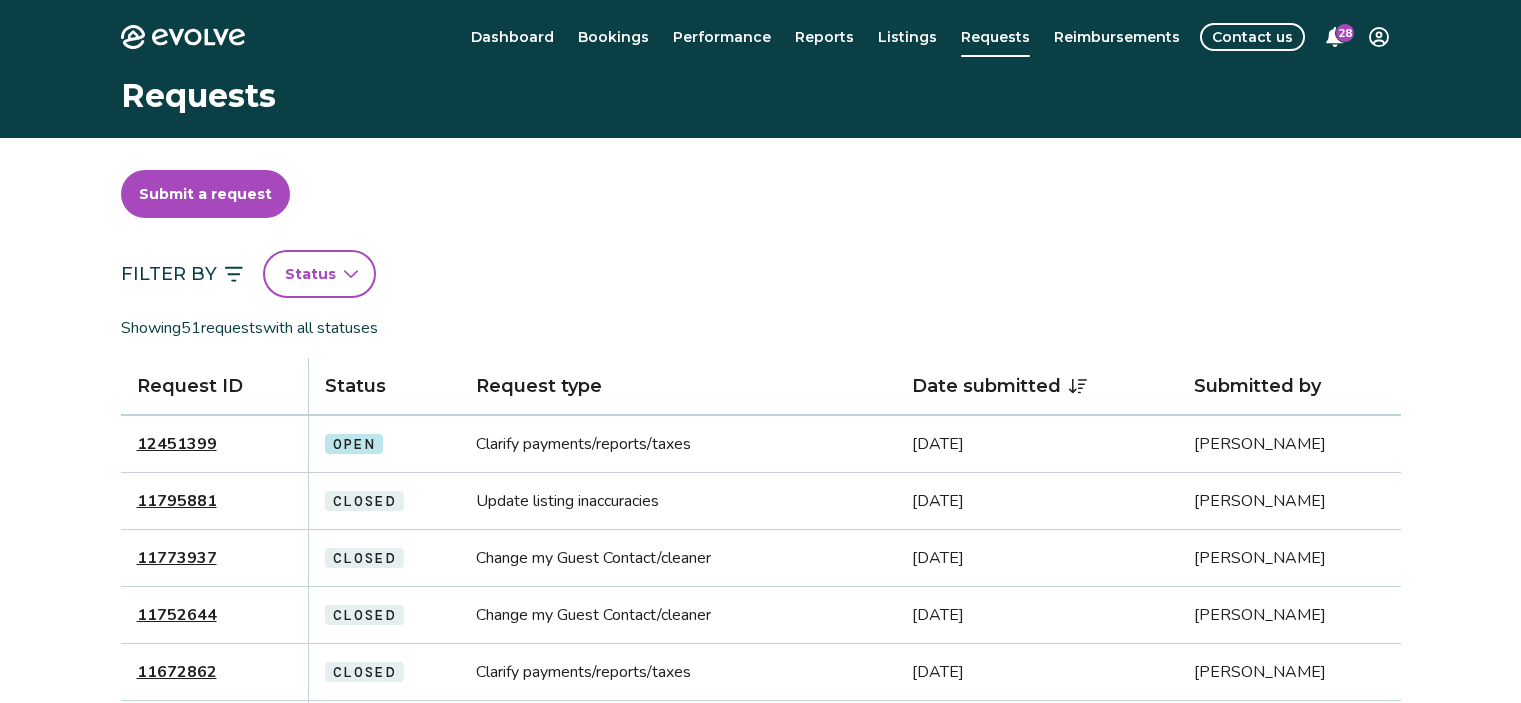 scroll, scrollTop: 0, scrollLeft: 0, axis: both 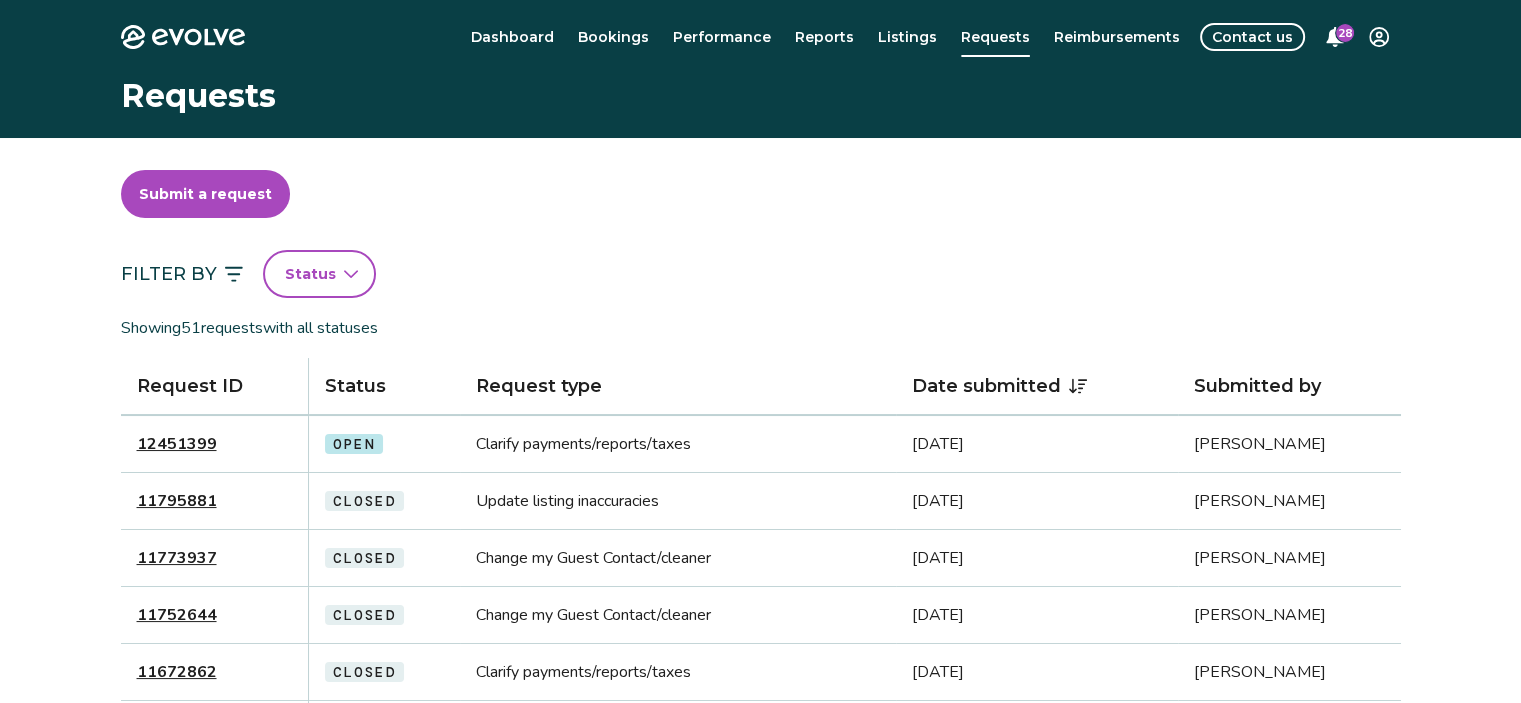 click on "12451399" at bounding box center (177, 444) 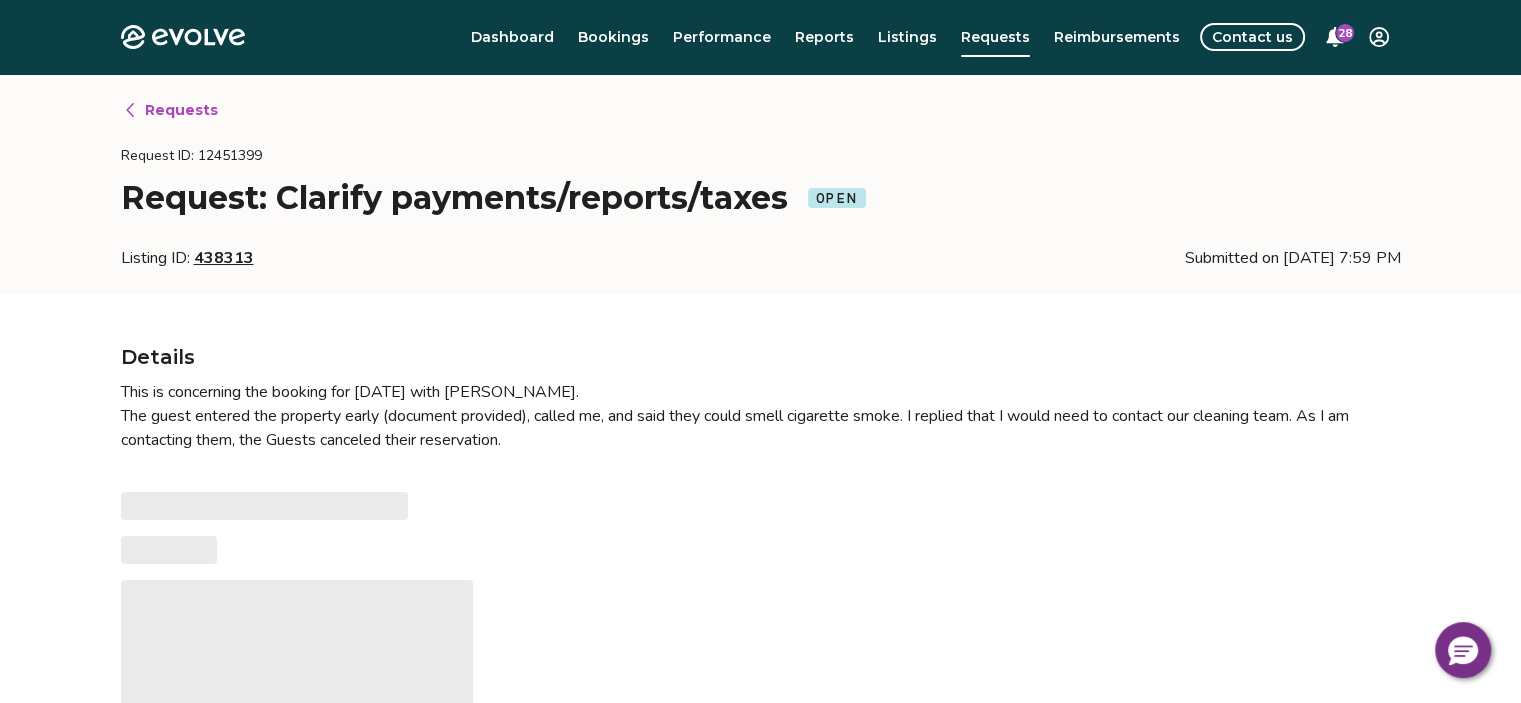 type on "*" 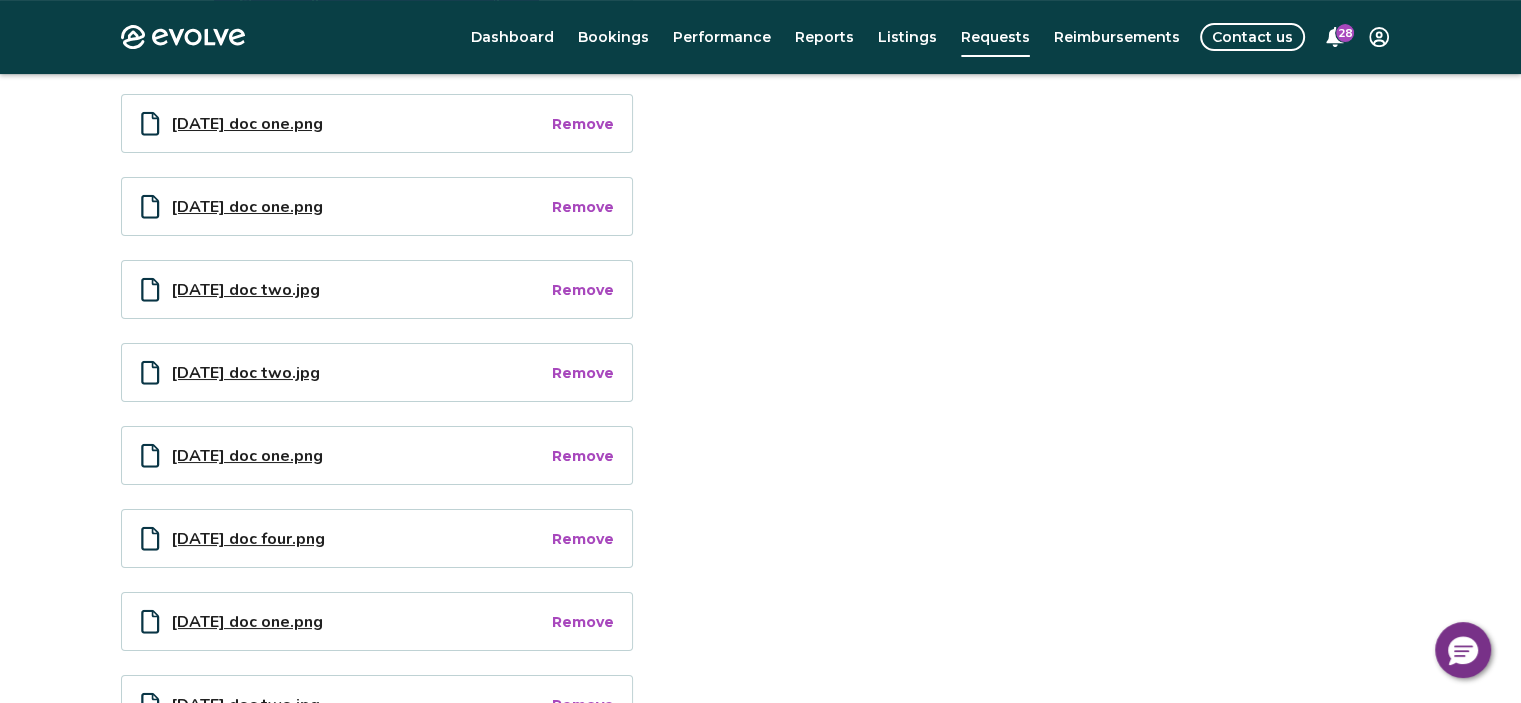 scroll, scrollTop: 600, scrollLeft: 0, axis: vertical 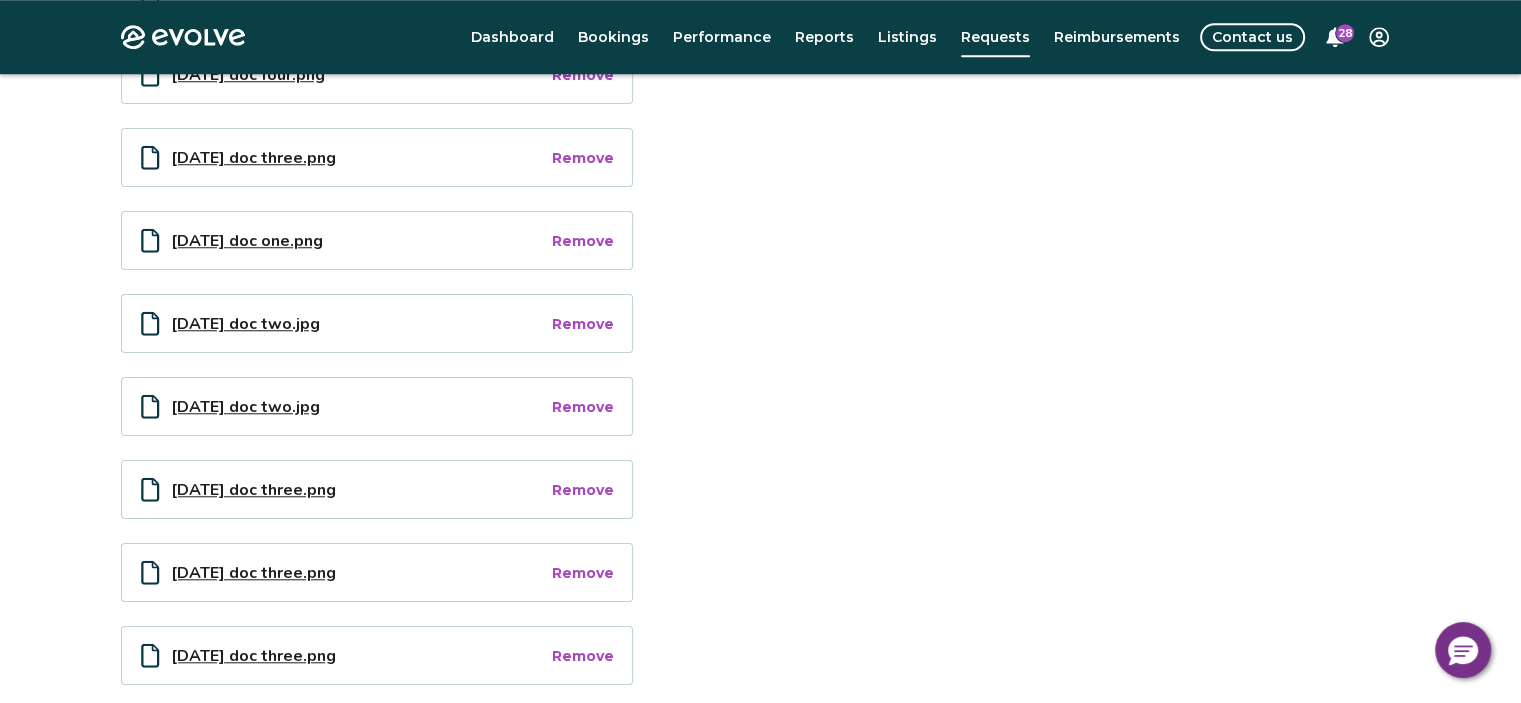 click on "[DATE] doc one.png" at bounding box center [360, 240] 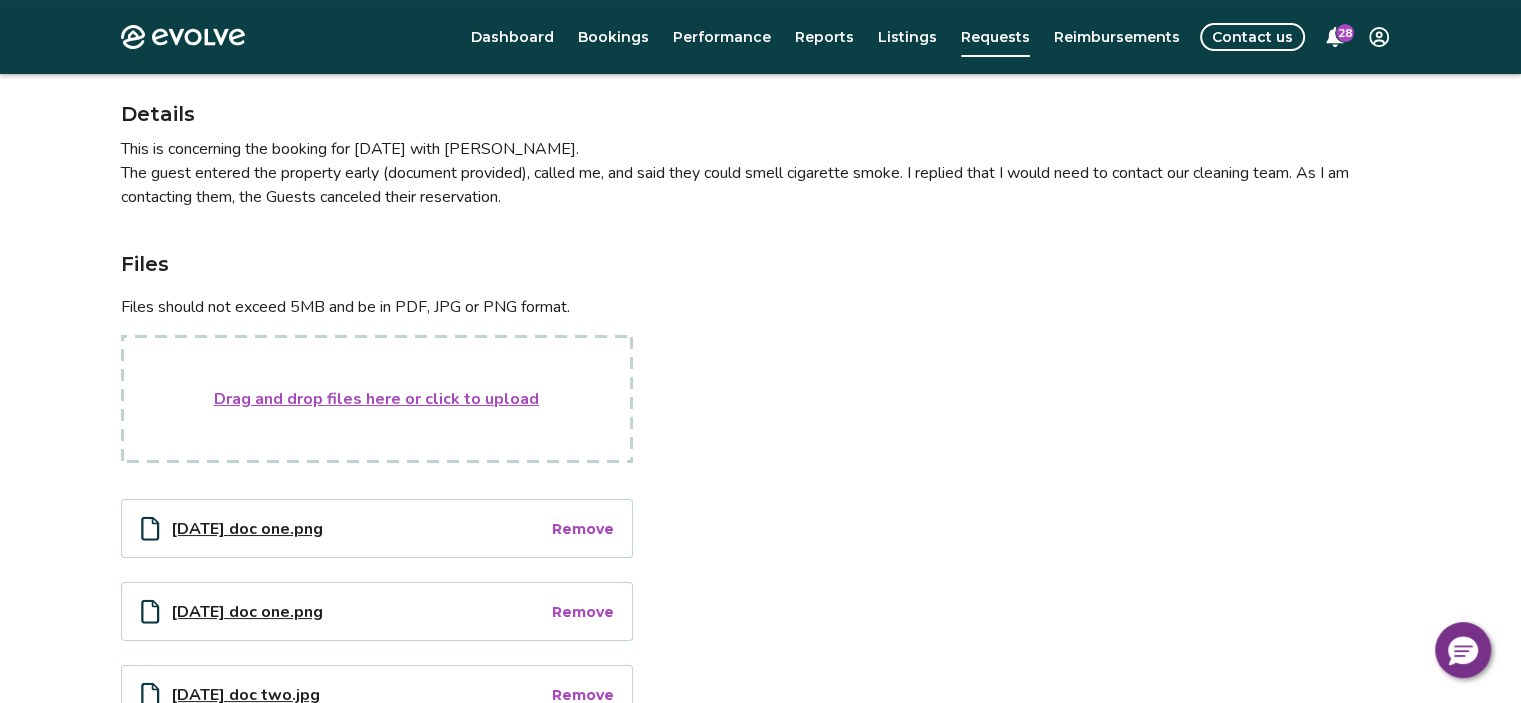 scroll, scrollTop: 223, scrollLeft: 0, axis: vertical 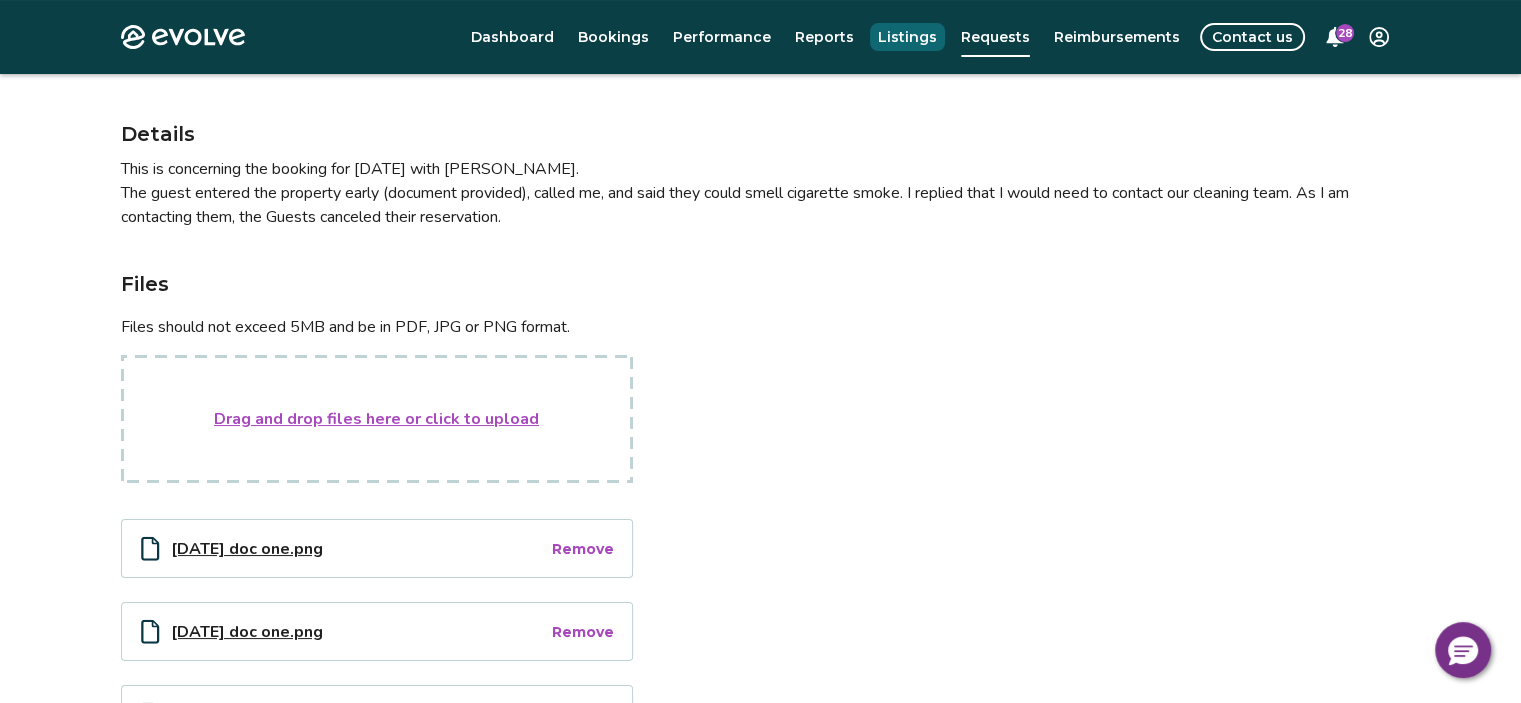 click on "Listings" at bounding box center (907, 37) 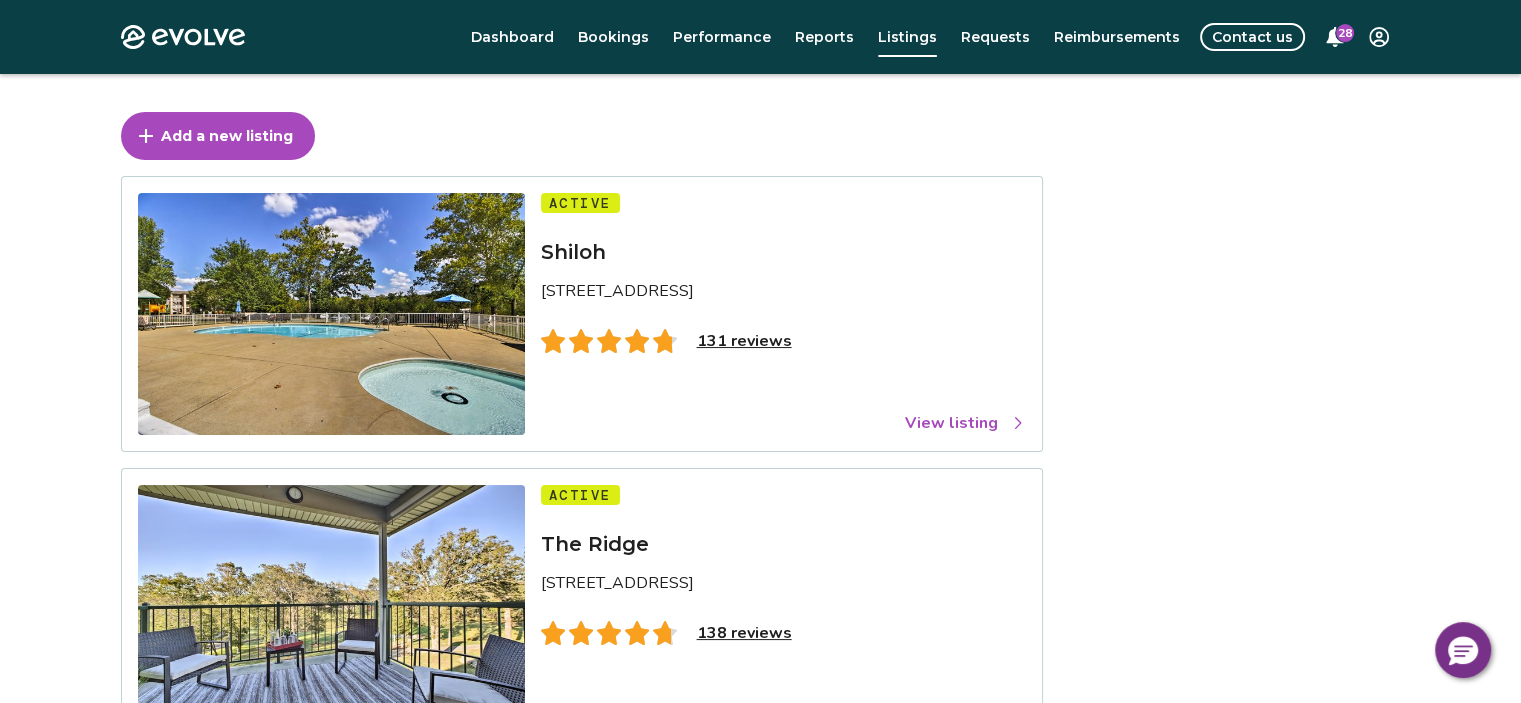 scroll, scrollTop: 92, scrollLeft: 0, axis: vertical 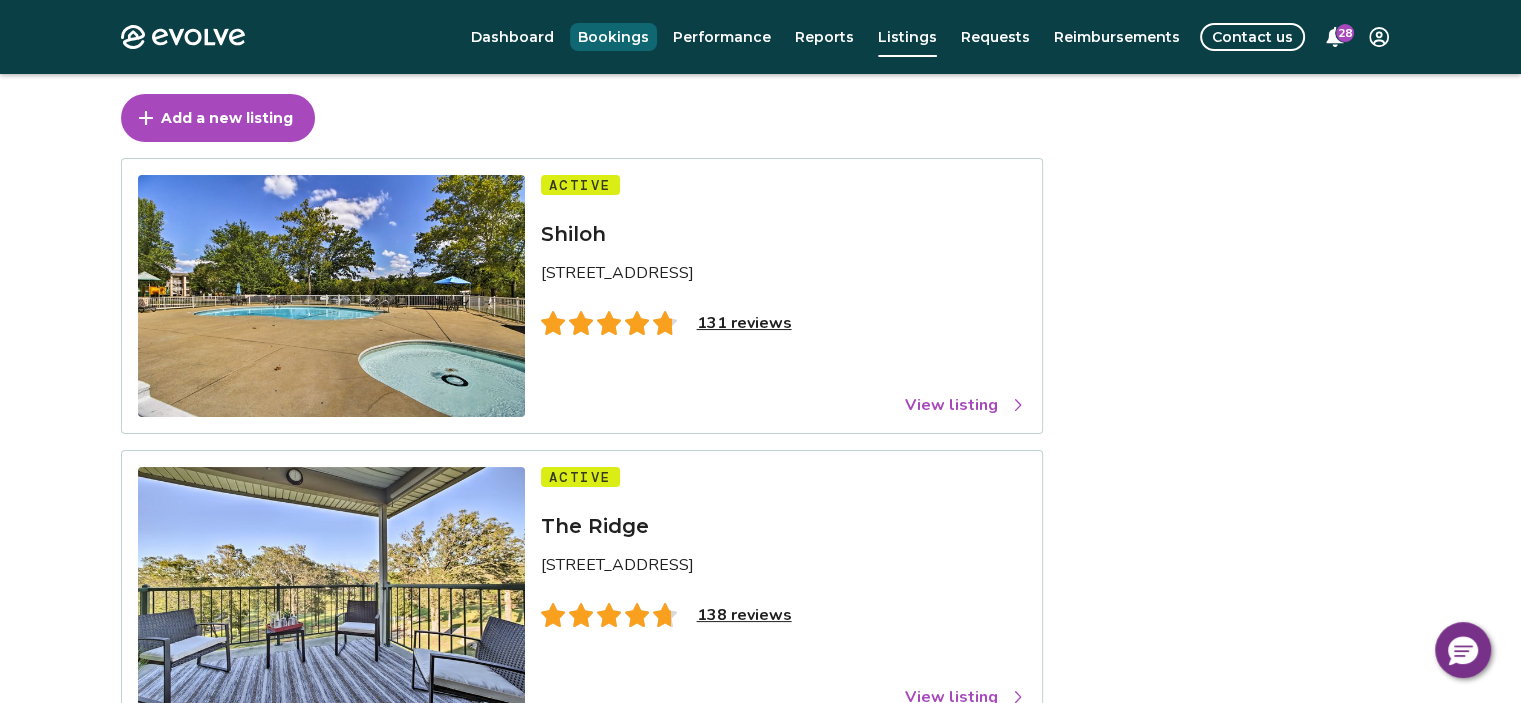 click on "Bookings" at bounding box center (613, 37) 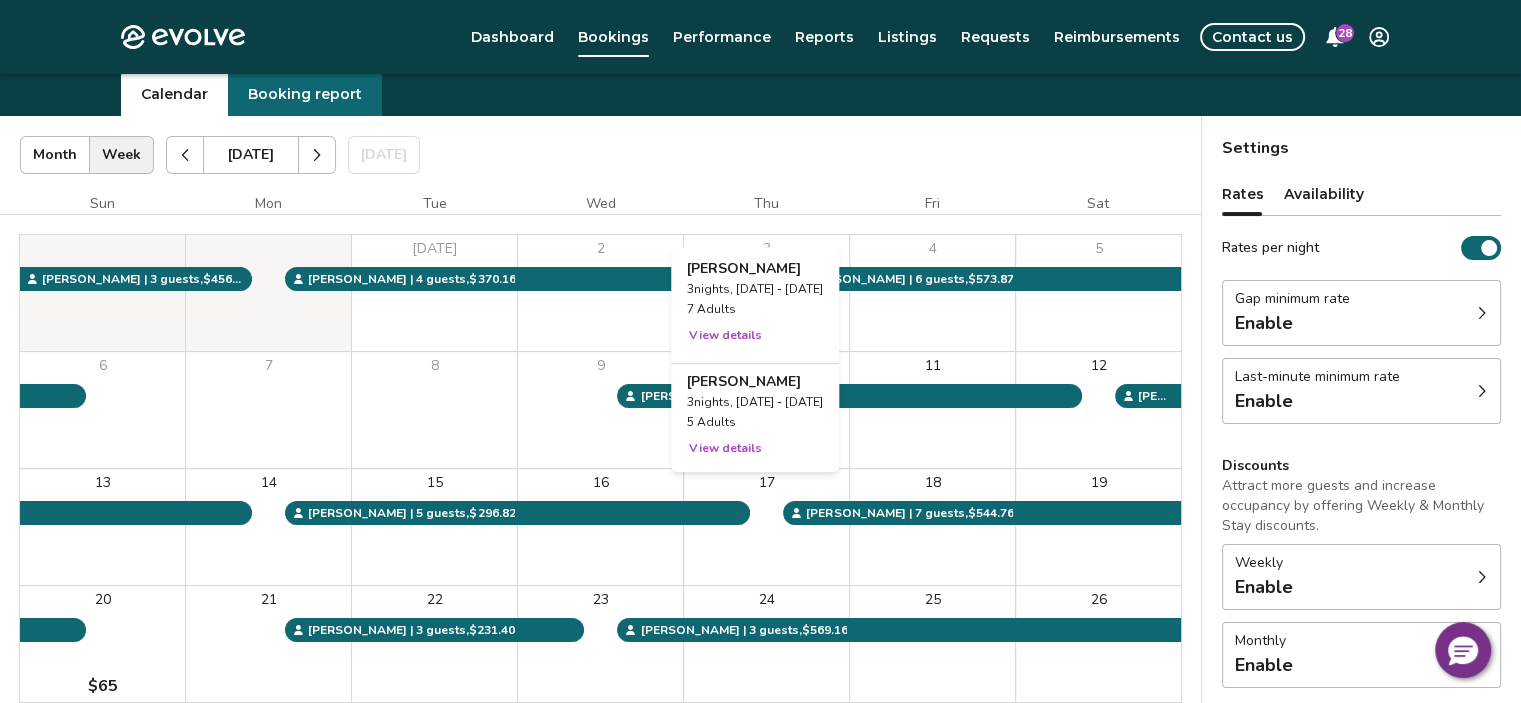 scroll, scrollTop: 100, scrollLeft: 0, axis: vertical 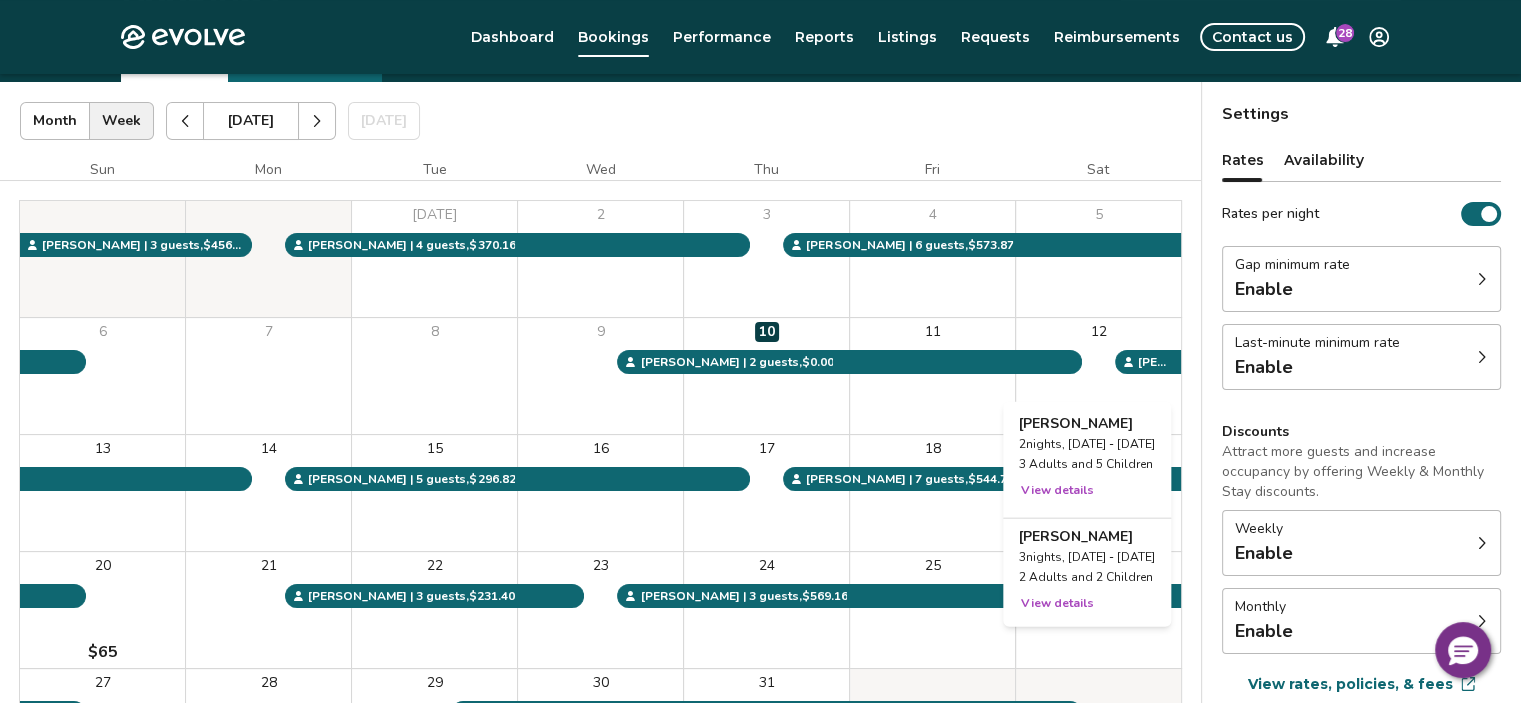 click on "View details" at bounding box center (1057, 490) 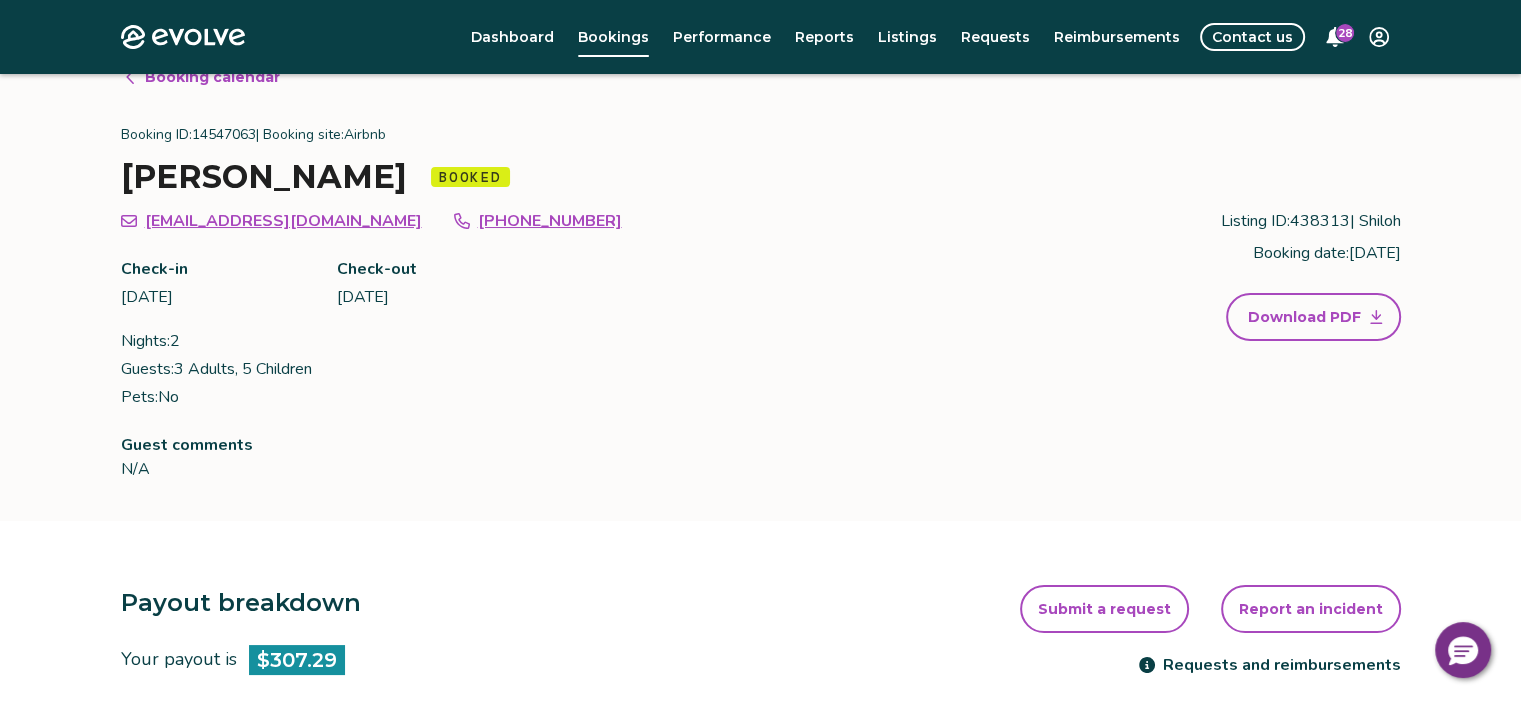 scroll, scrollTop: 0, scrollLeft: 0, axis: both 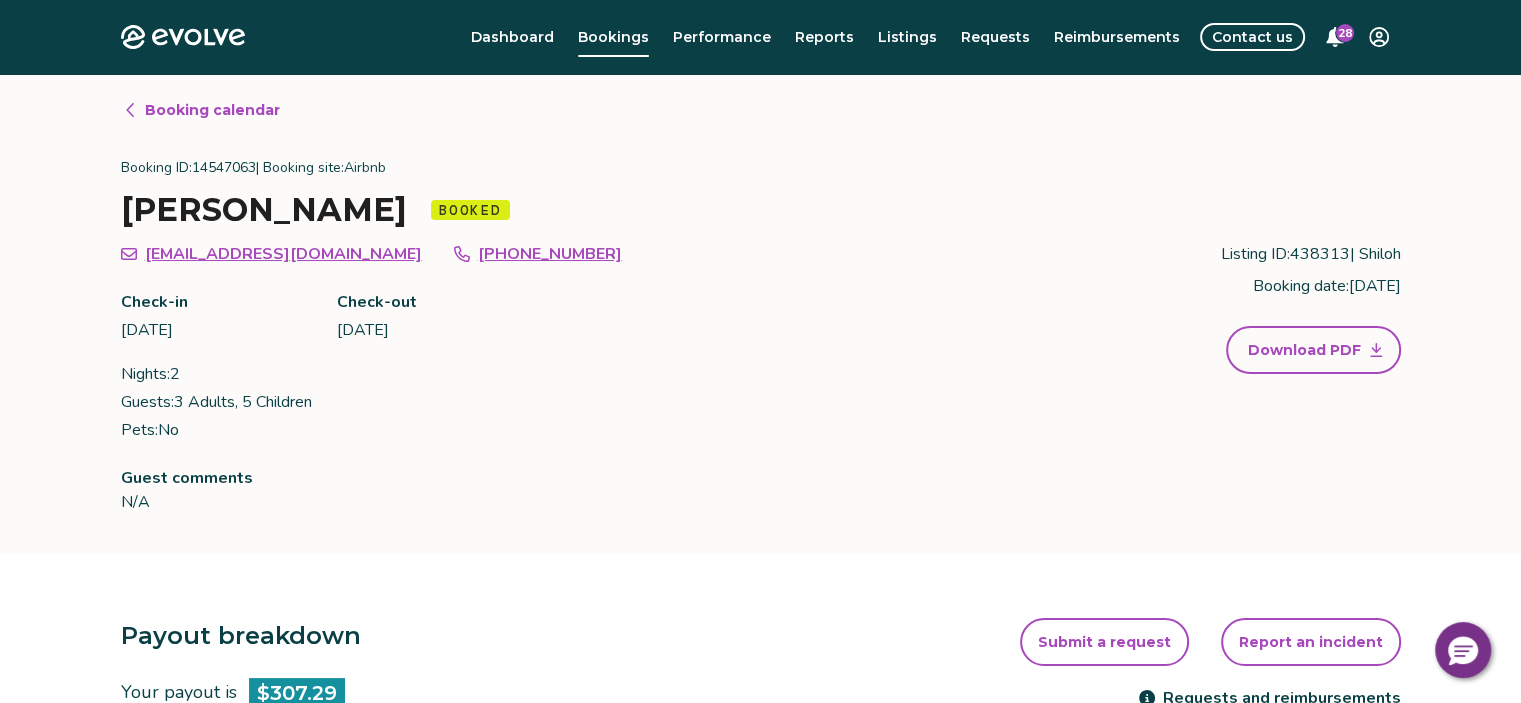 click on "Booking calendar" at bounding box center [212, 110] 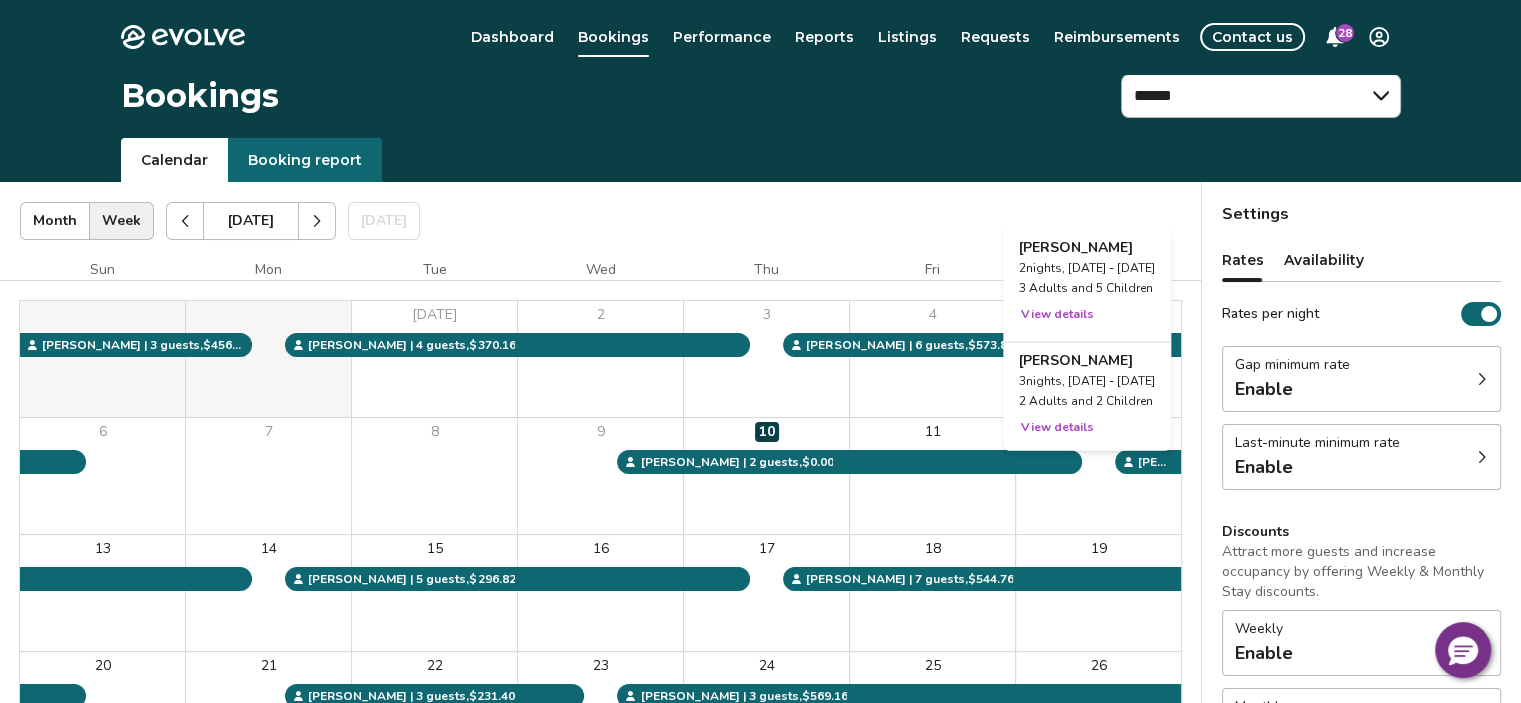 click on "View details" at bounding box center [1057, 314] 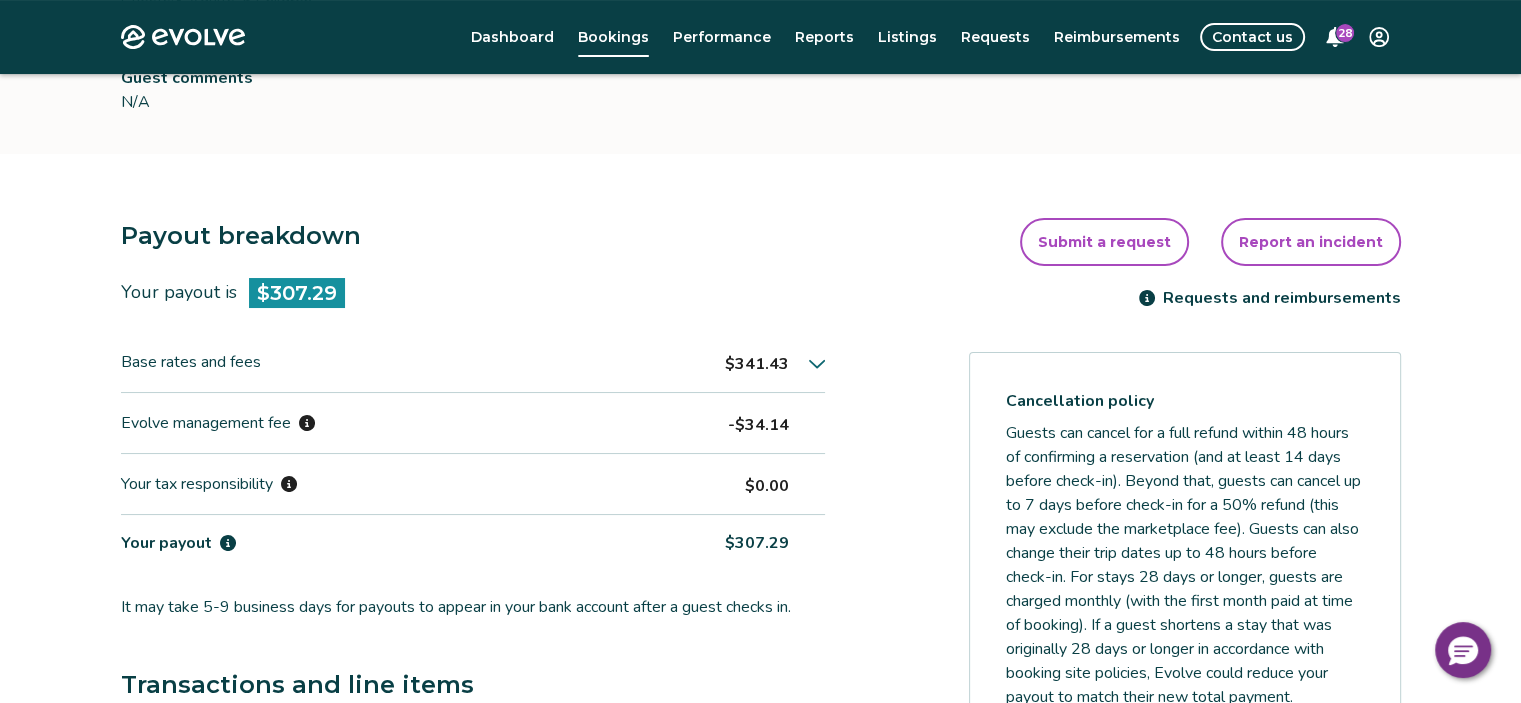 scroll, scrollTop: 500, scrollLeft: 0, axis: vertical 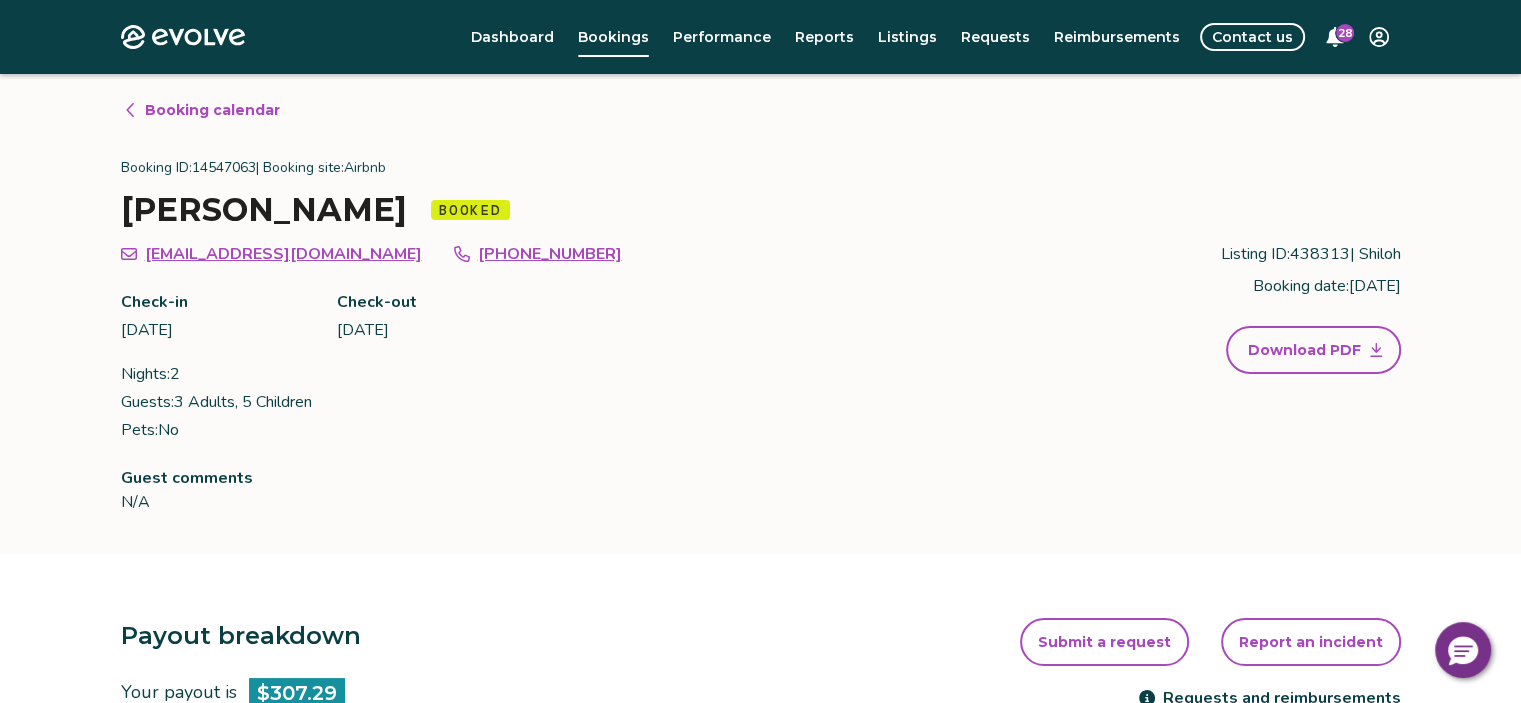 click on "Booking calendar" at bounding box center (212, 110) 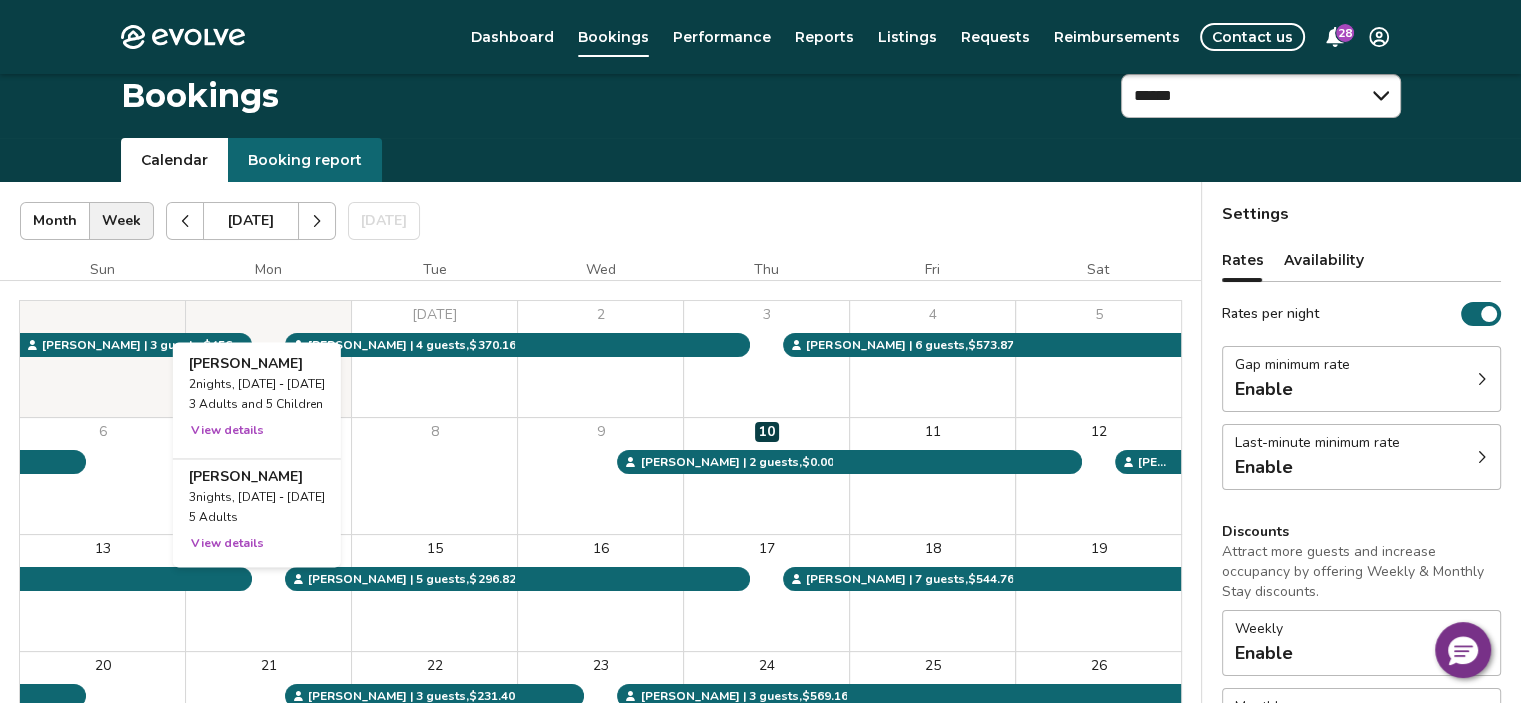 click on "View details" at bounding box center (227, 543) 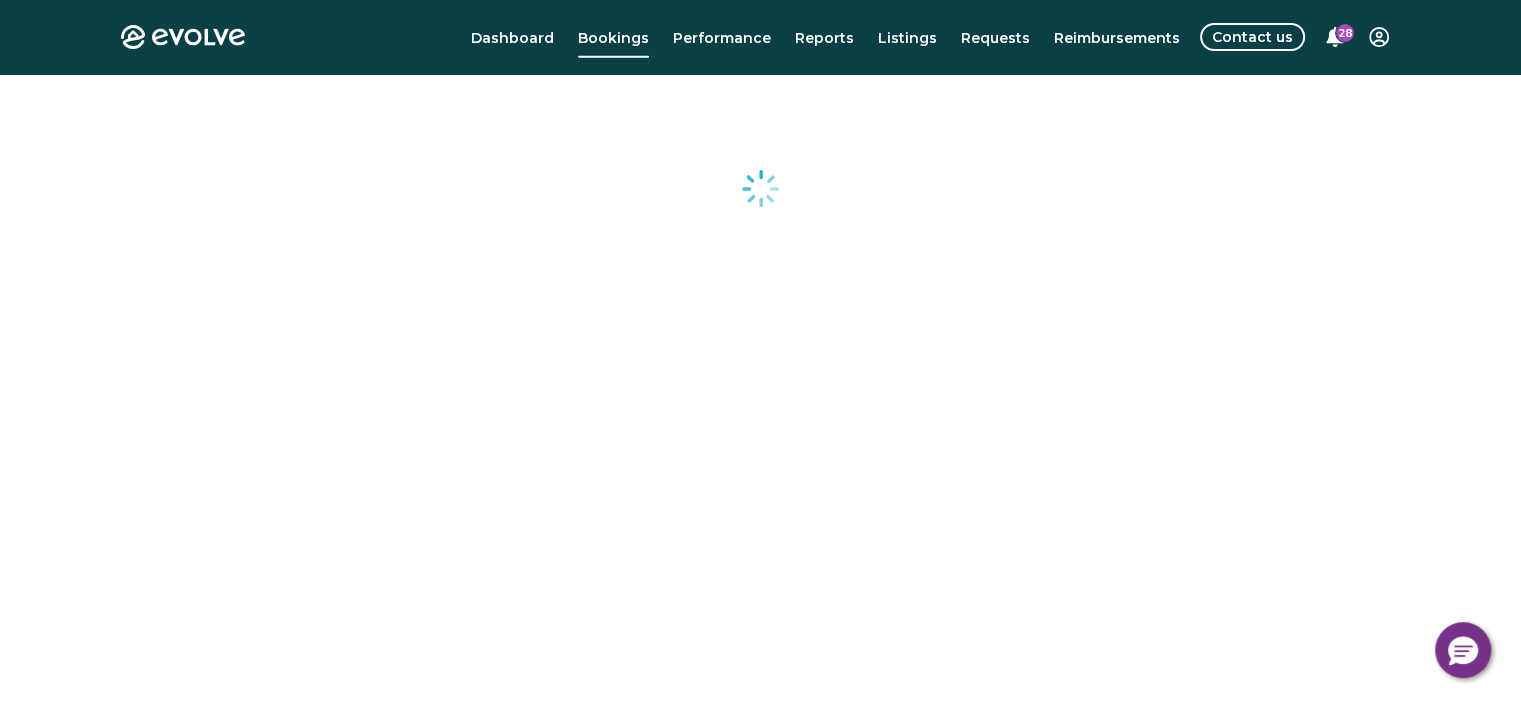 scroll, scrollTop: 0, scrollLeft: 0, axis: both 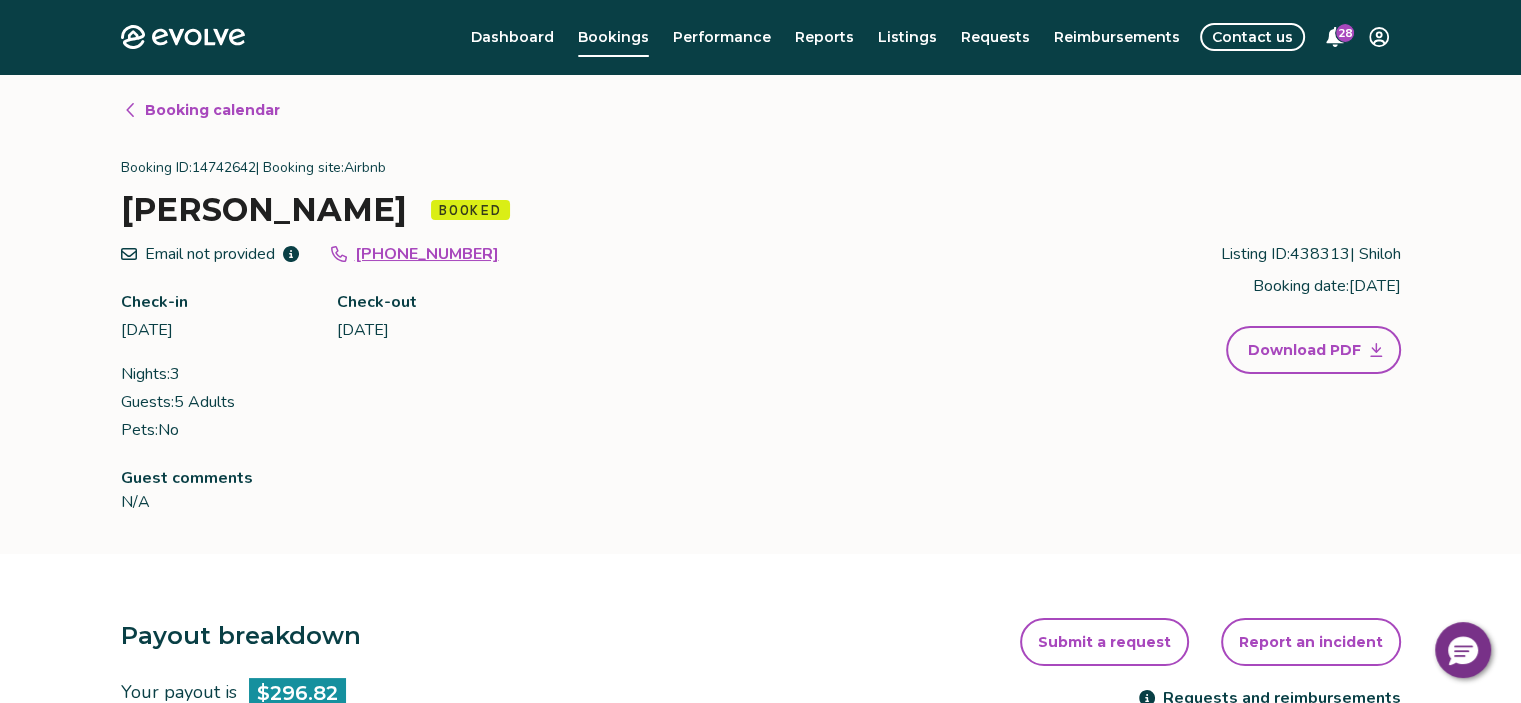 click on "Booking calendar" at bounding box center [212, 110] 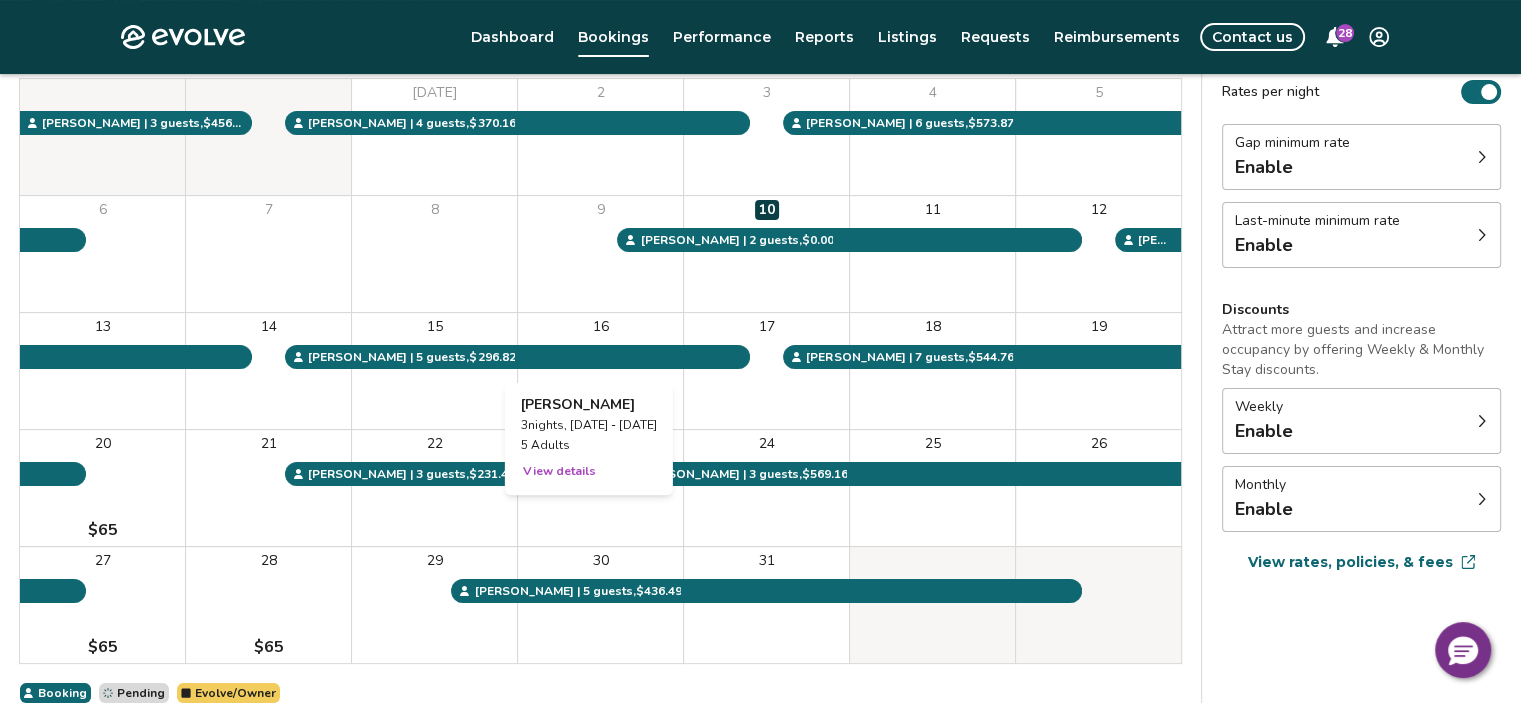 scroll, scrollTop: 200, scrollLeft: 0, axis: vertical 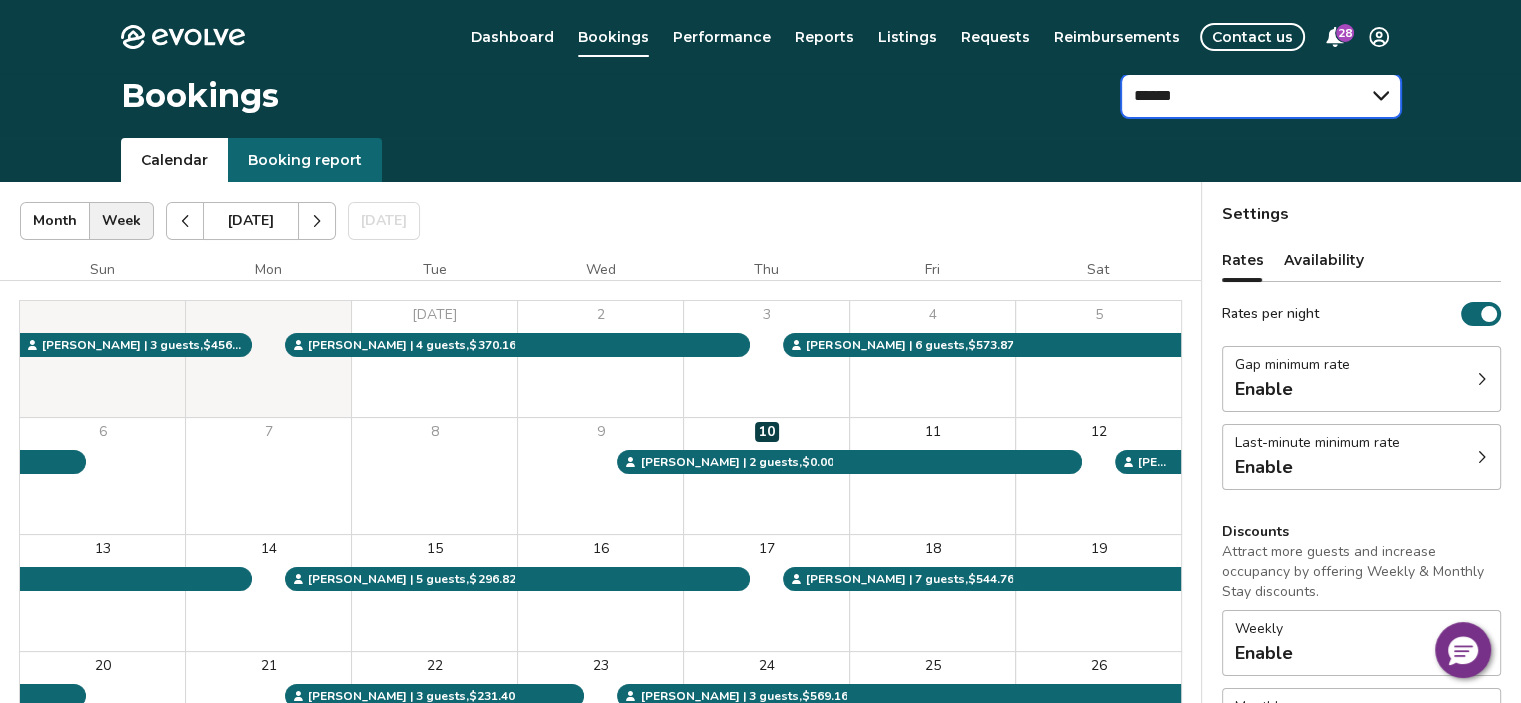 click on "****** *********" at bounding box center (1261, 96) 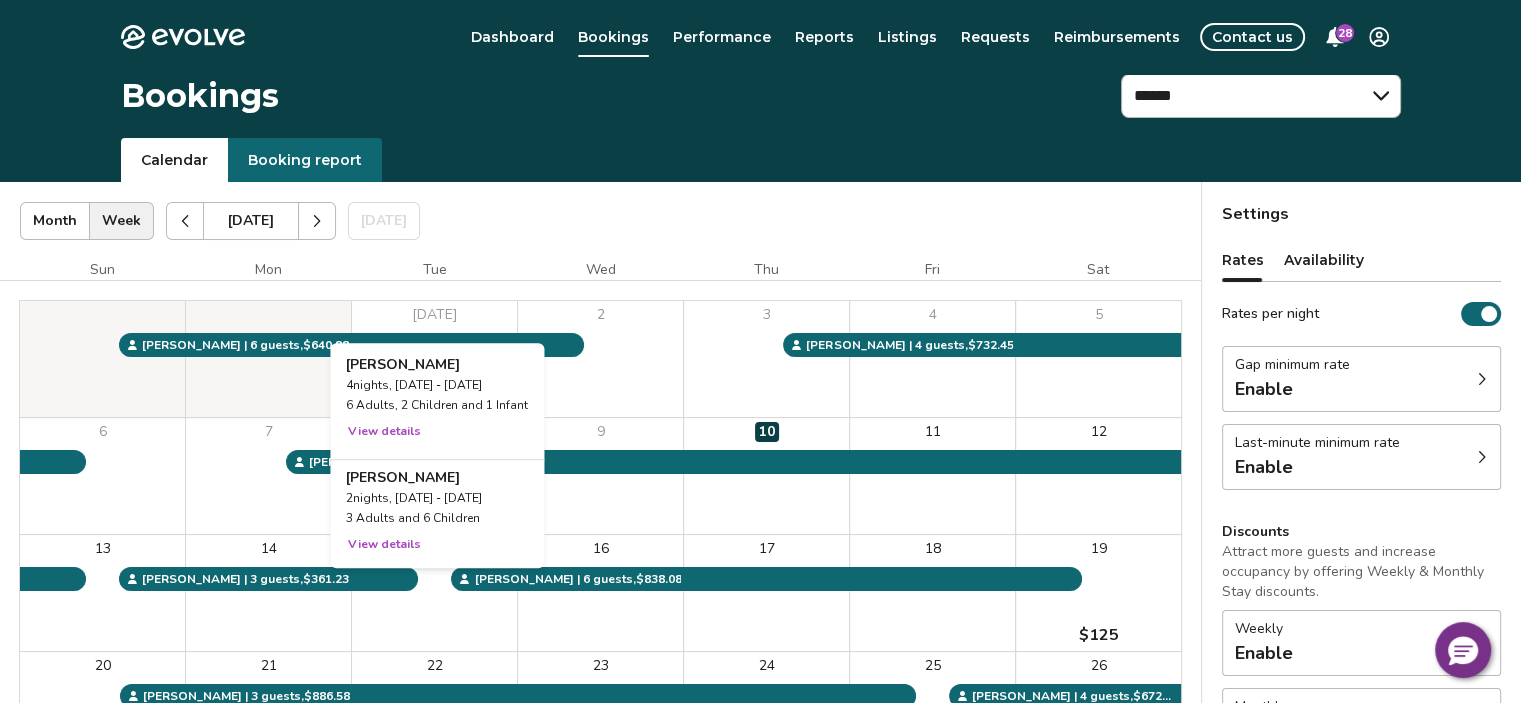 click on "View details" at bounding box center [384, 431] 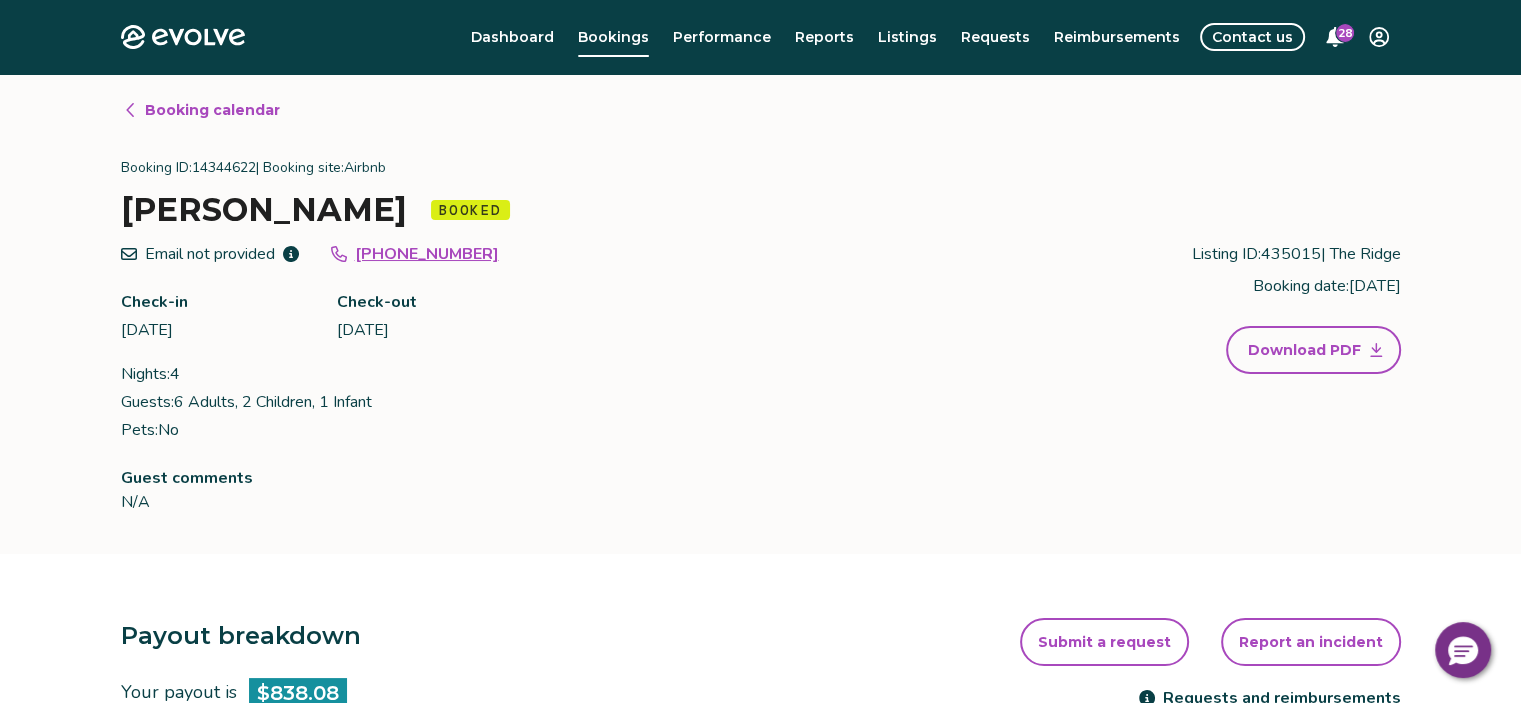 click on "Booking calendar" at bounding box center (212, 110) 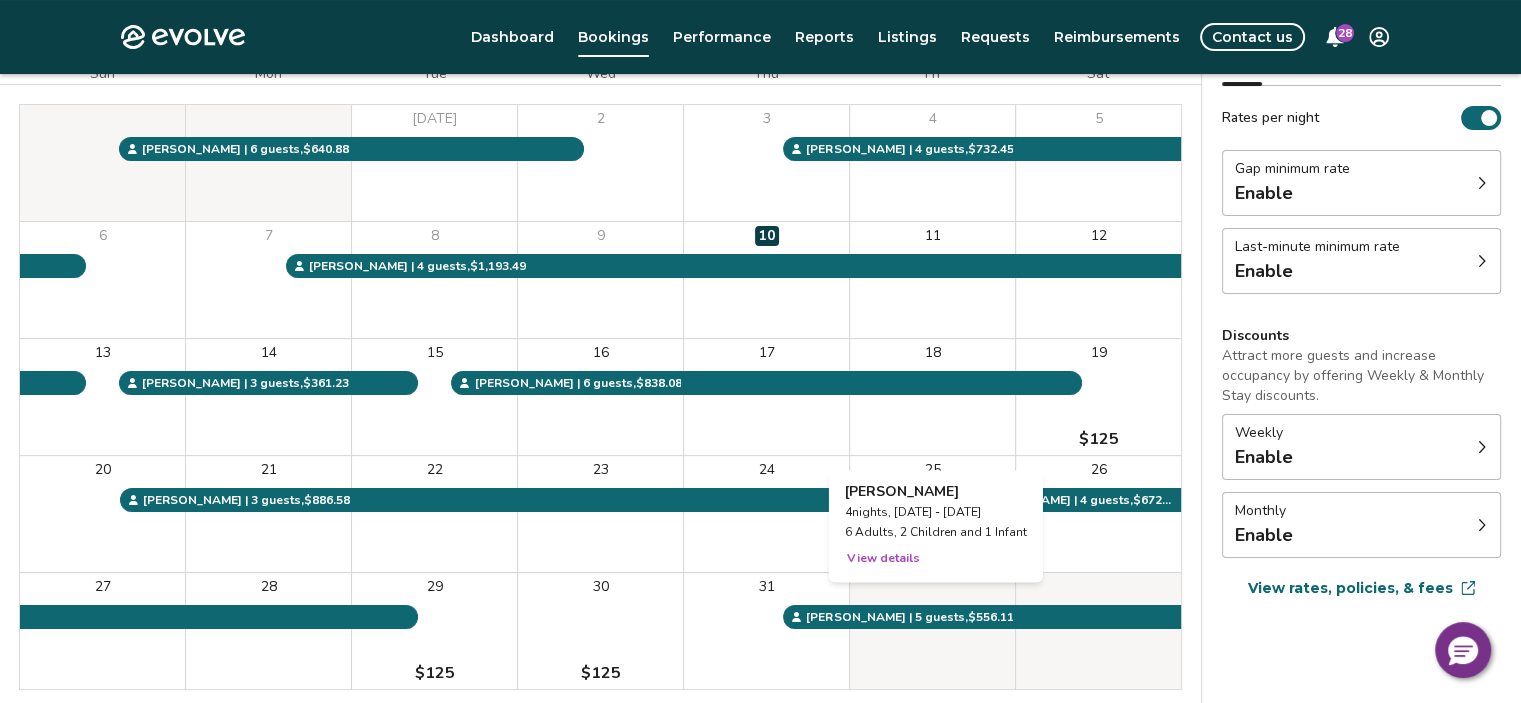 scroll, scrollTop: 200, scrollLeft: 0, axis: vertical 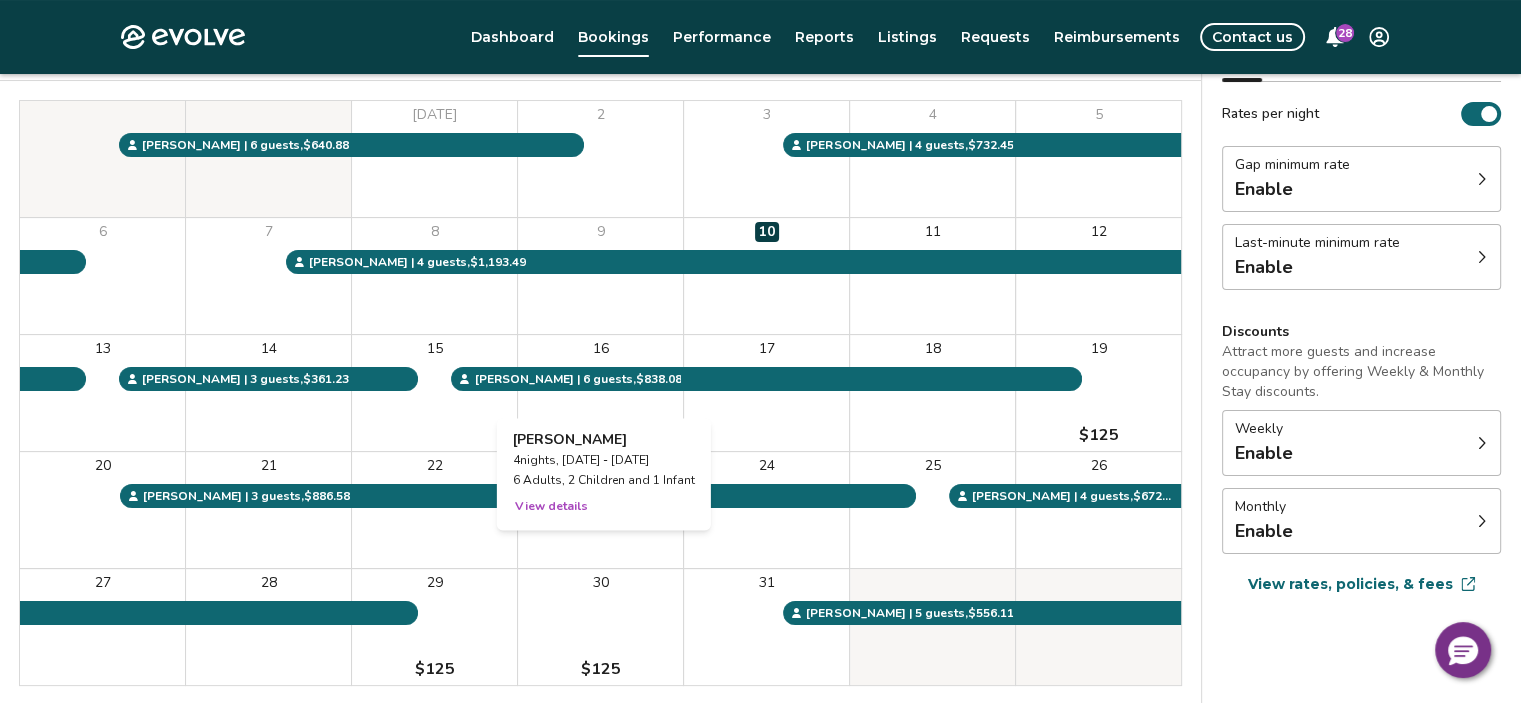 click on "View details" at bounding box center [551, 506] 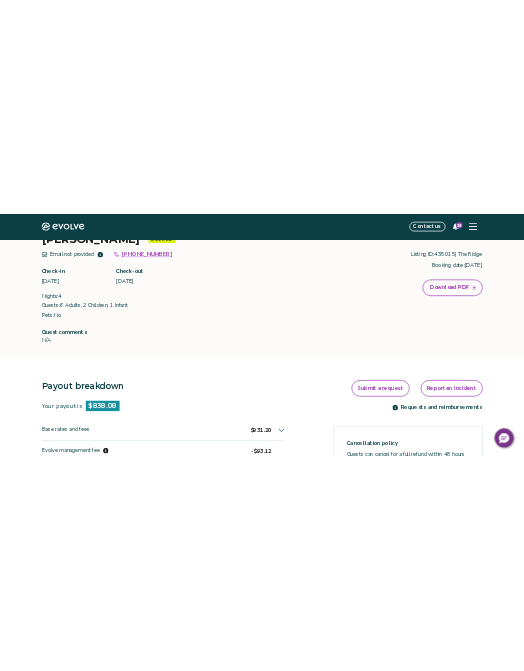 scroll, scrollTop: 0, scrollLeft: 0, axis: both 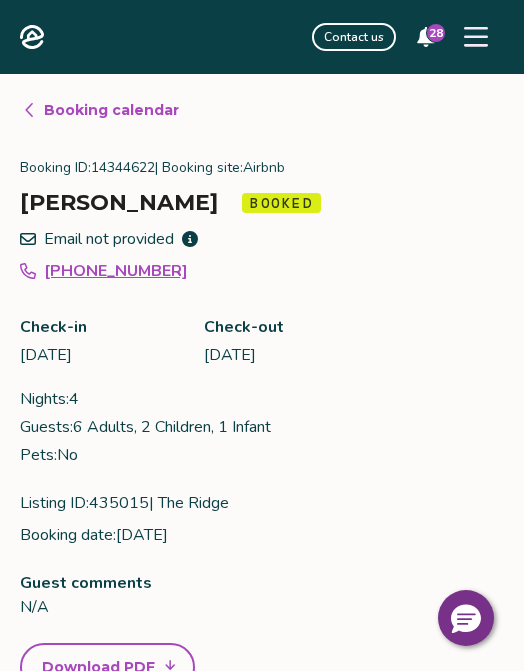 click on "Booking calendar" at bounding box center [111, 110] 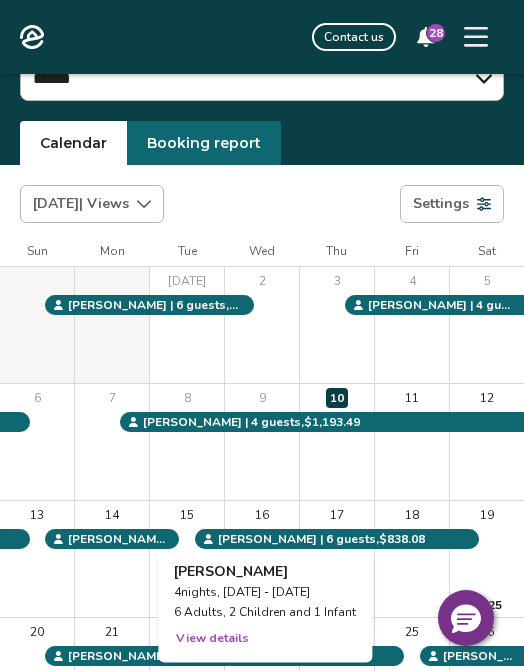 scroll, scrollTop: 100, scrollLeft: 0, axis: vertical 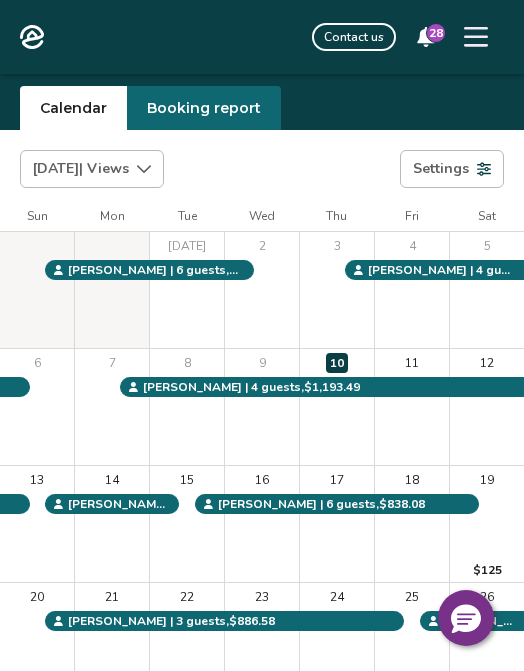 click on "[DATE] 2 3 4 5 6 7 8 9 10 11 12 13 14 15 16 17 18 19 $125 20 21 22 23 24 25 26 27 28 29 $125 30 $125 31" at bounding box center (262, 524) 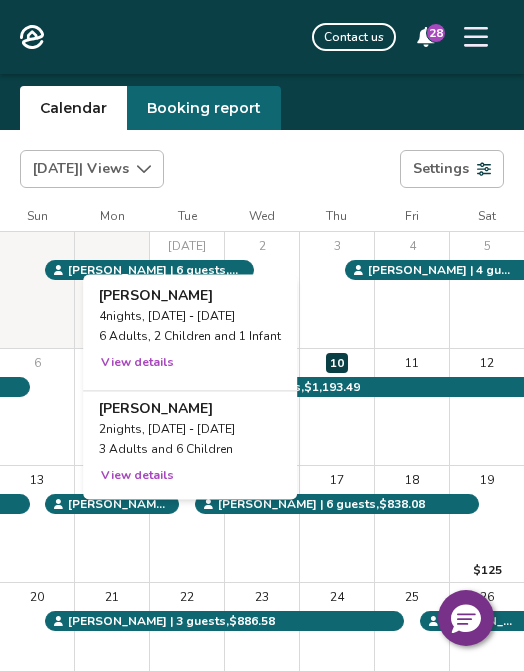 click on "View details" at bounding box center [137, 362] 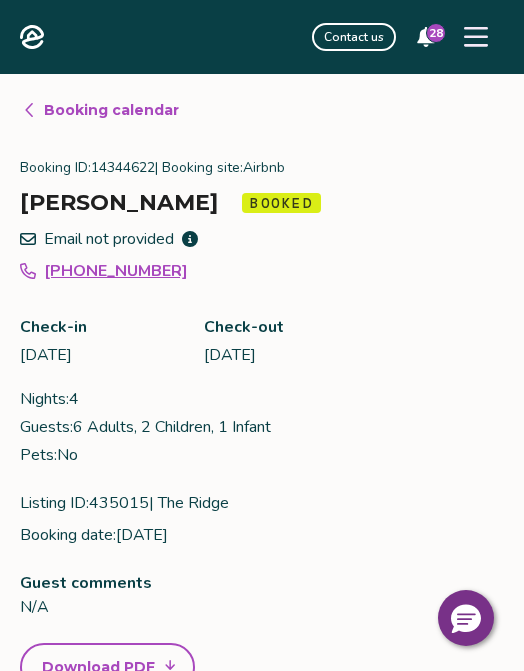 click on "Booking calendar" at bounding box center (111, 110) 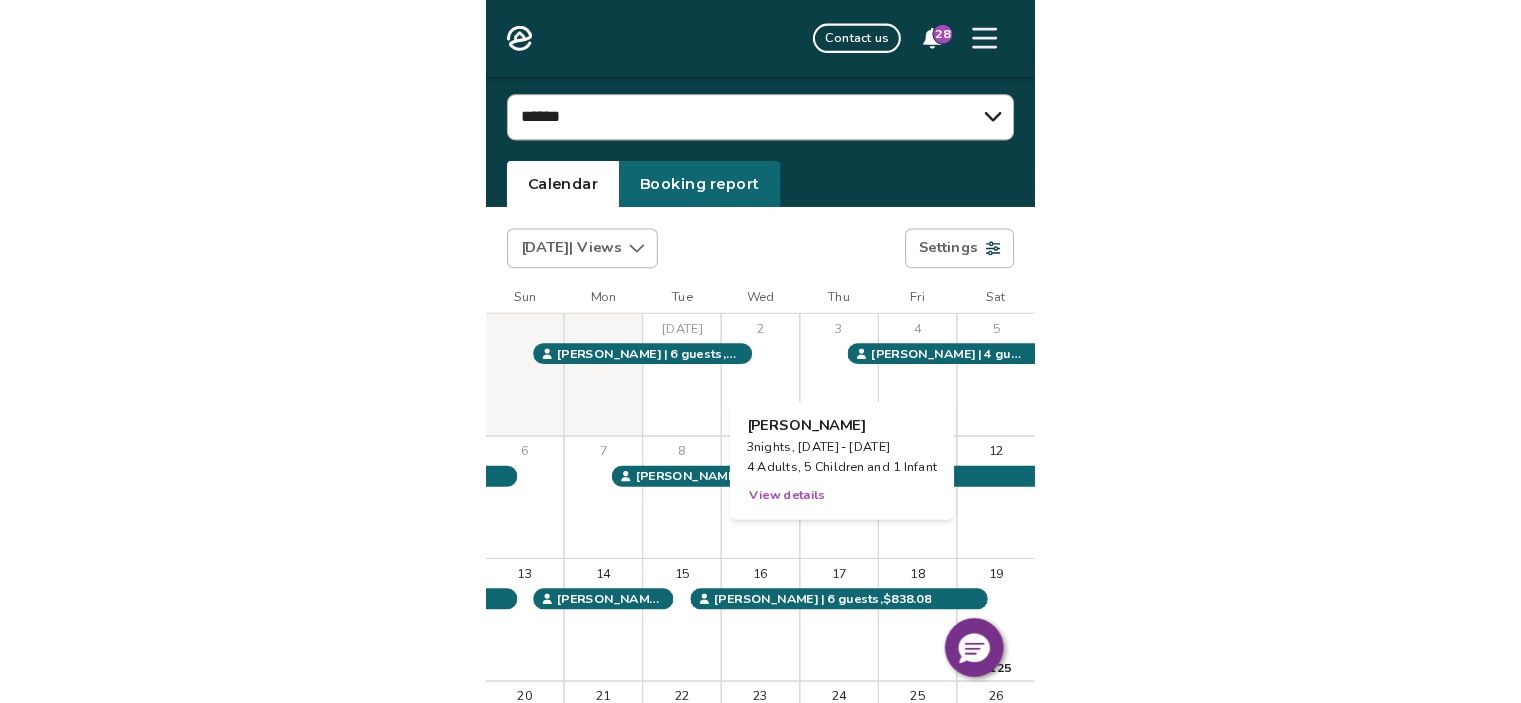 scroll, scrollTop: 0, scrollLeft: 0, axis: both 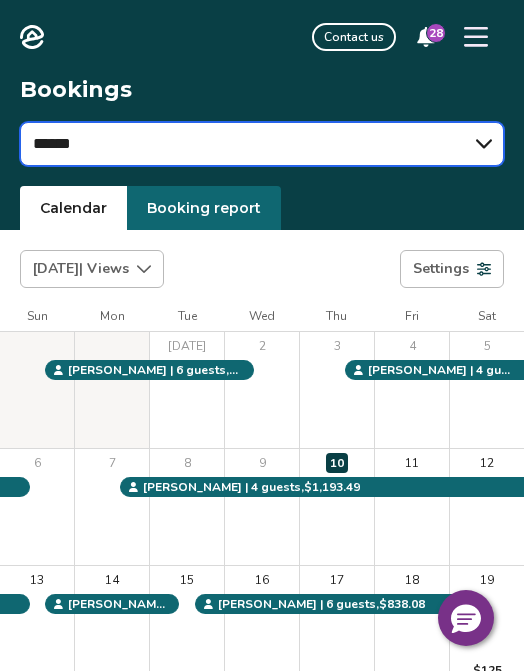 click on "****** *********" at bounding box center (262, 144) 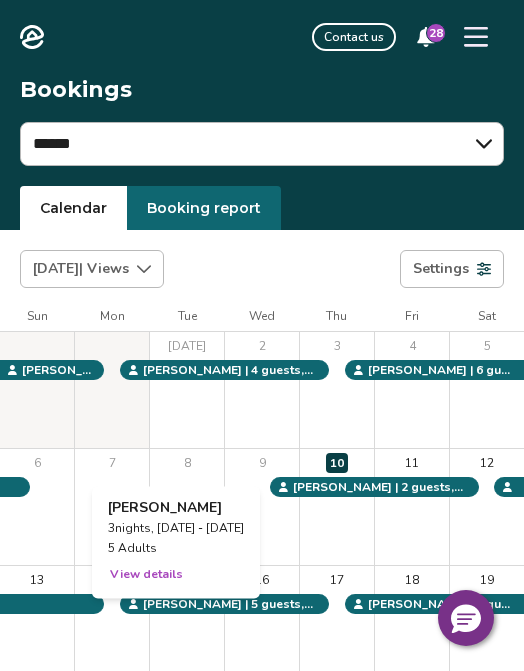 click on "15" at bounding box center (187, 624) 